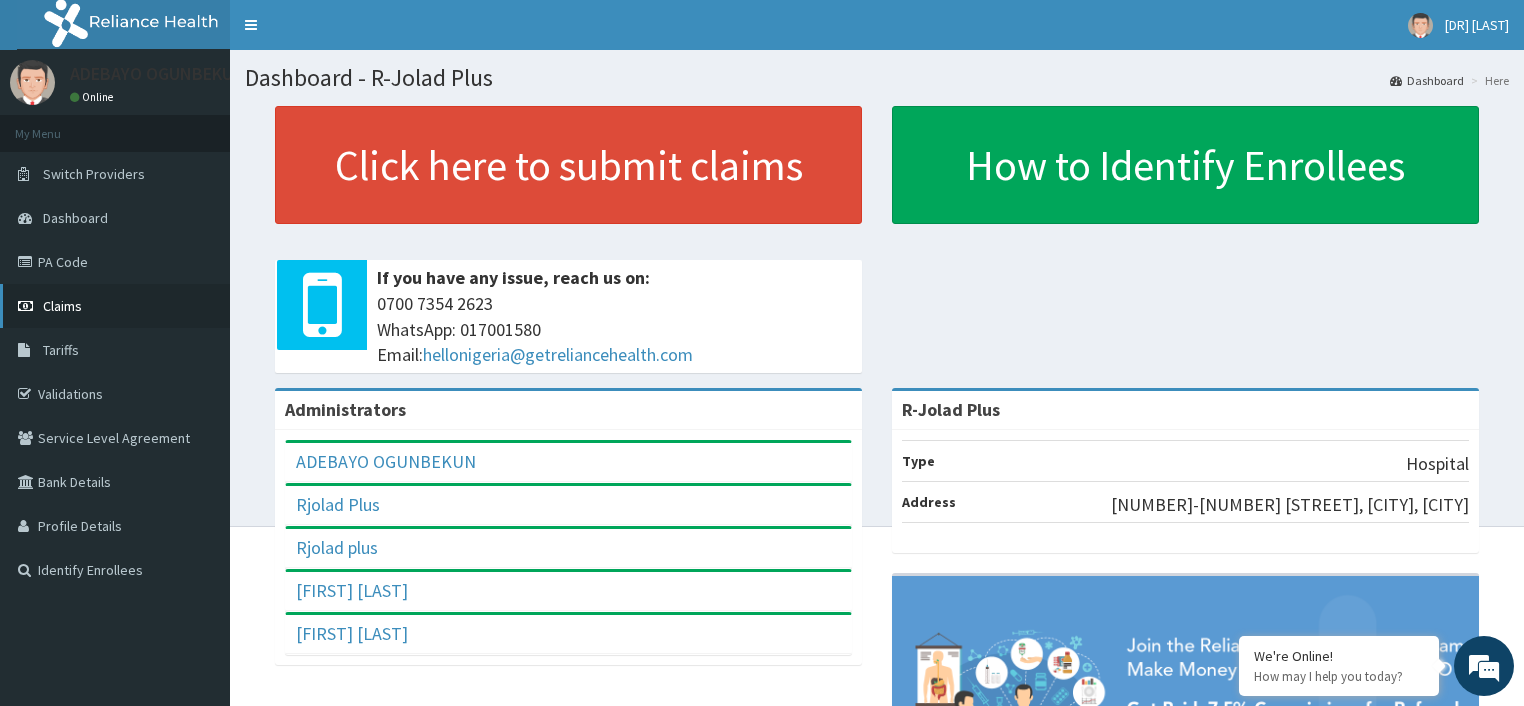 scroll, scrollTop: 0, scrollLeft: 0, axis: both 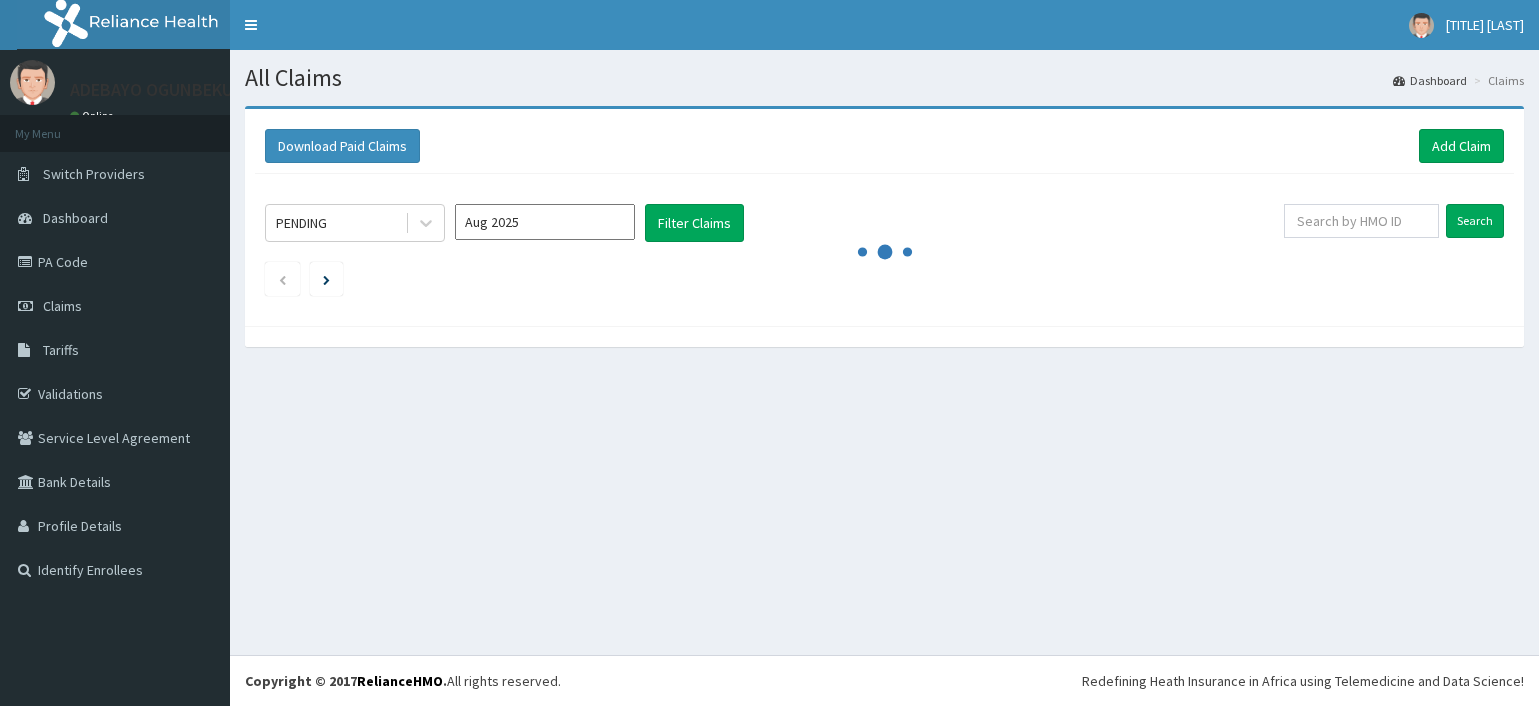 click 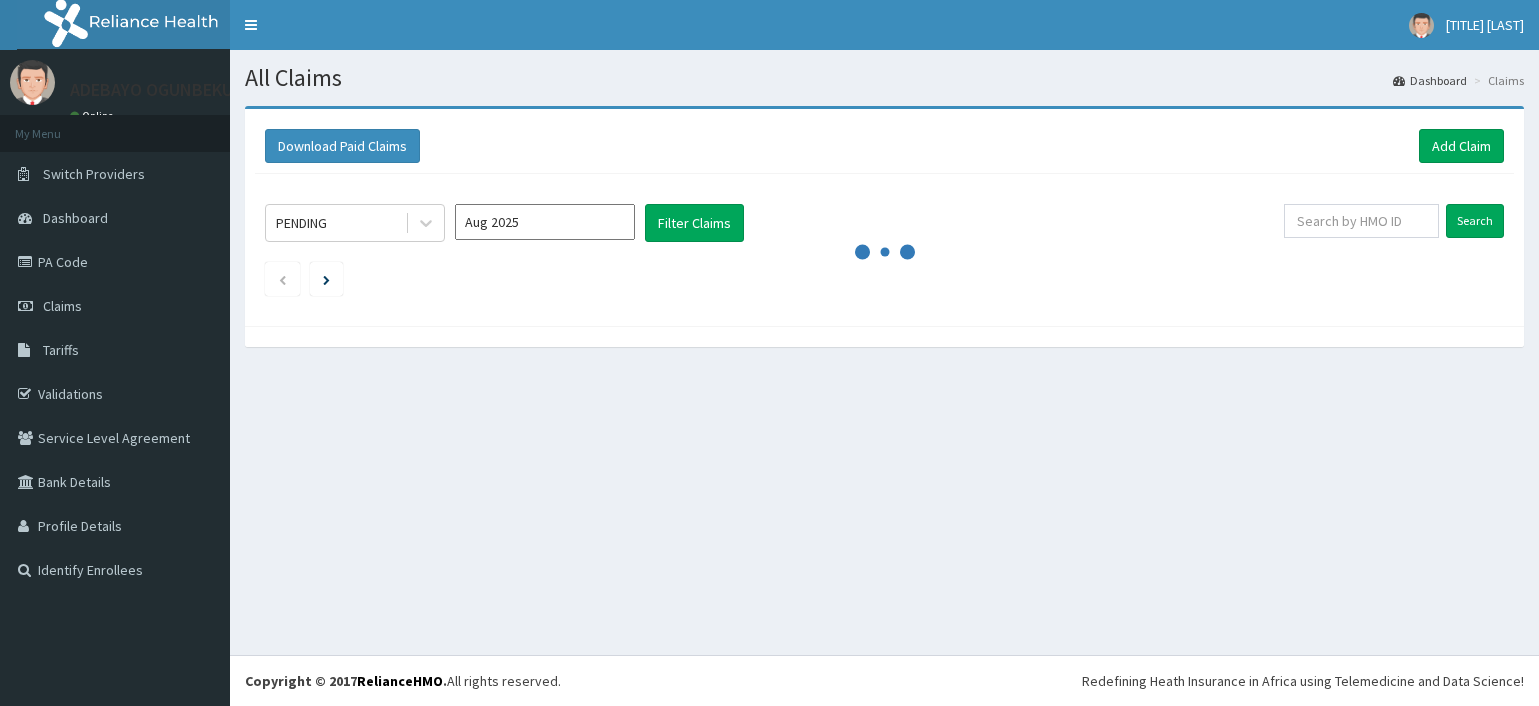 scroll, scrollTop: 0, scrollLeft: 0, axis: both 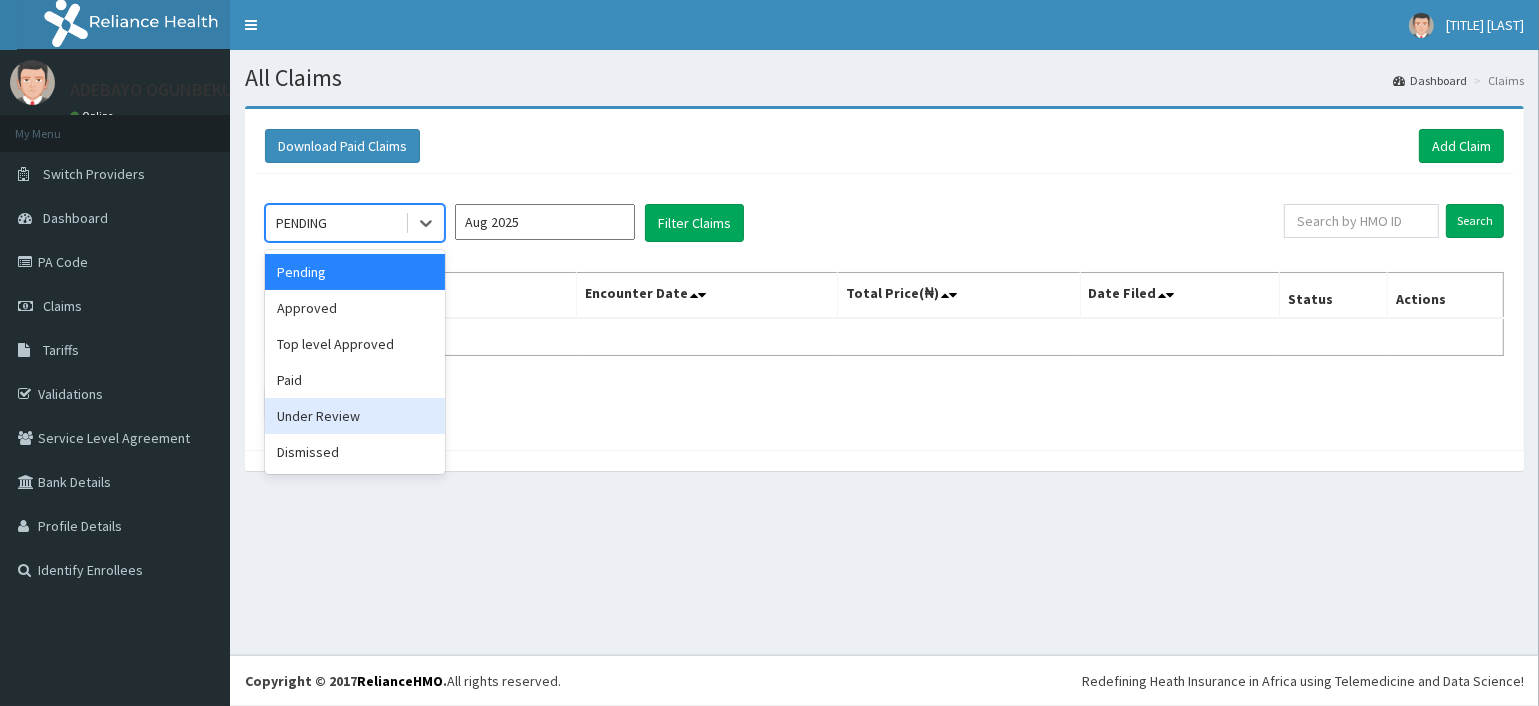 click on "Under Review" at bounding box center [355, 416] 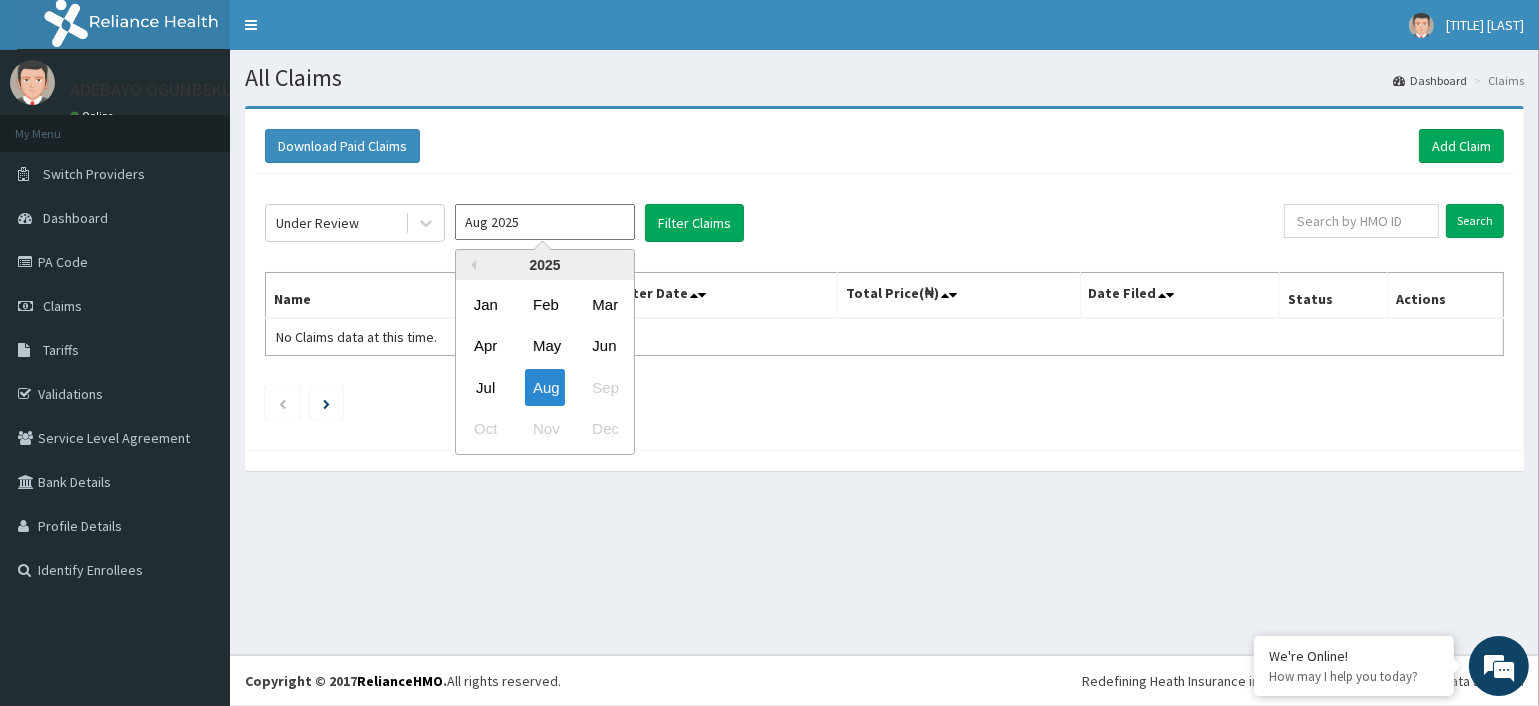 click on "Aug 2025" at bounding box center (545, 222) 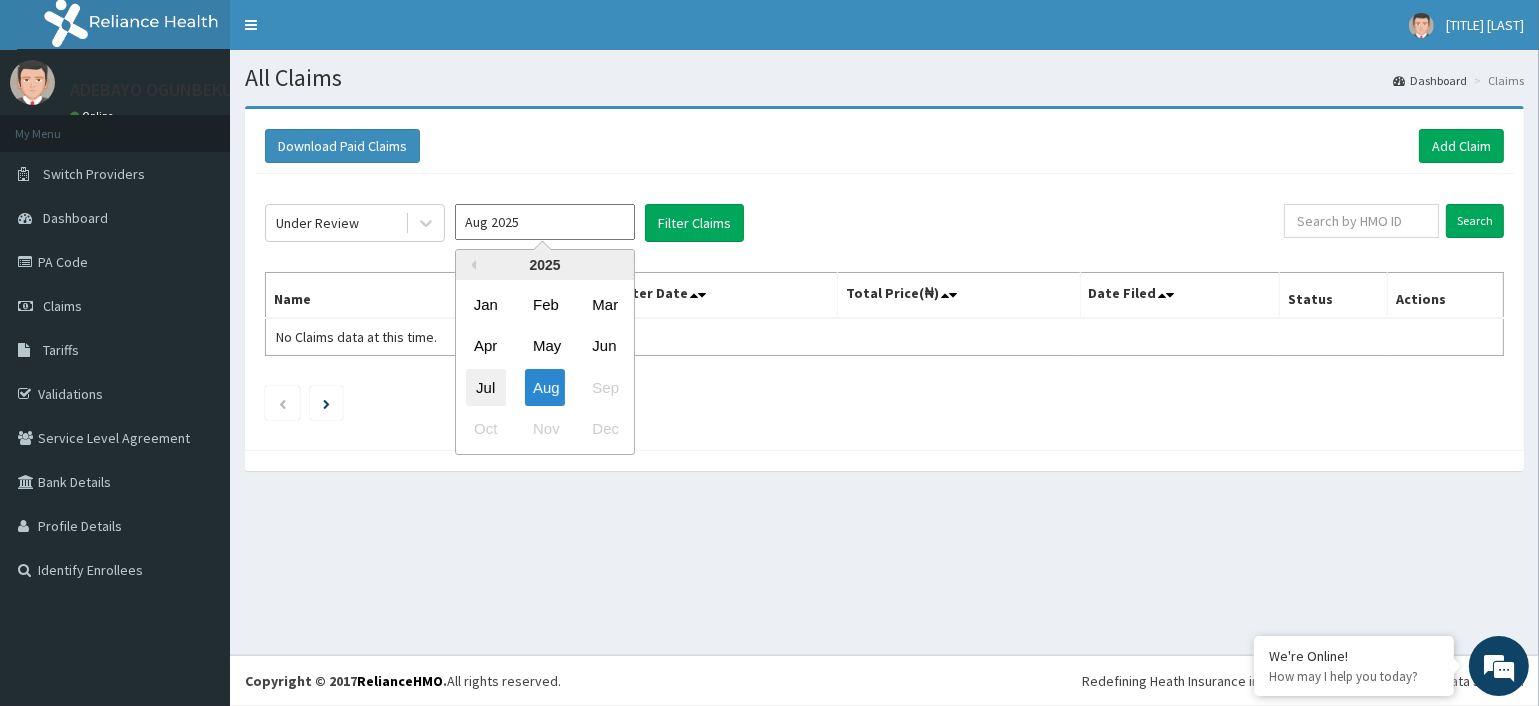 click on "Jul" at bounding box center (486, 387) 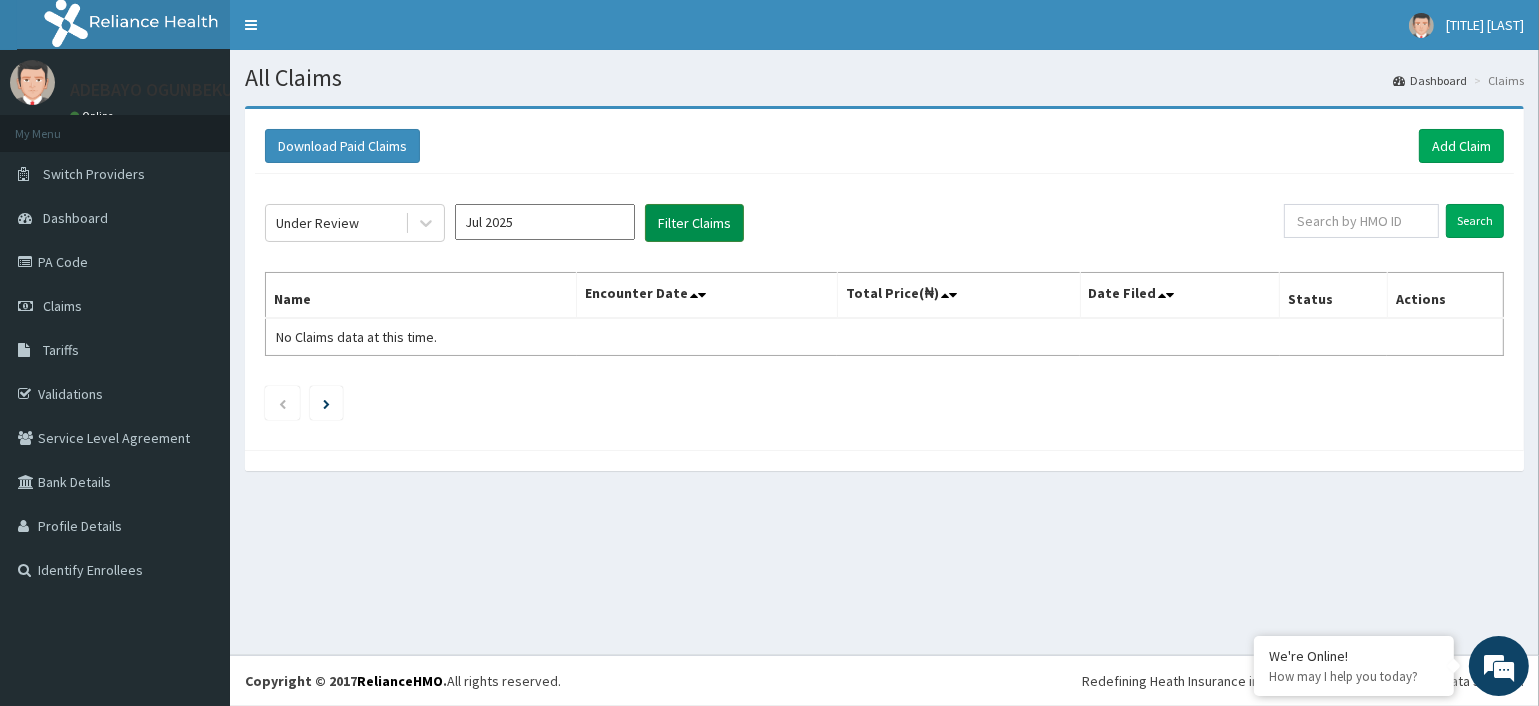 click on "Filter Claims" at bounding box center (694, 223) 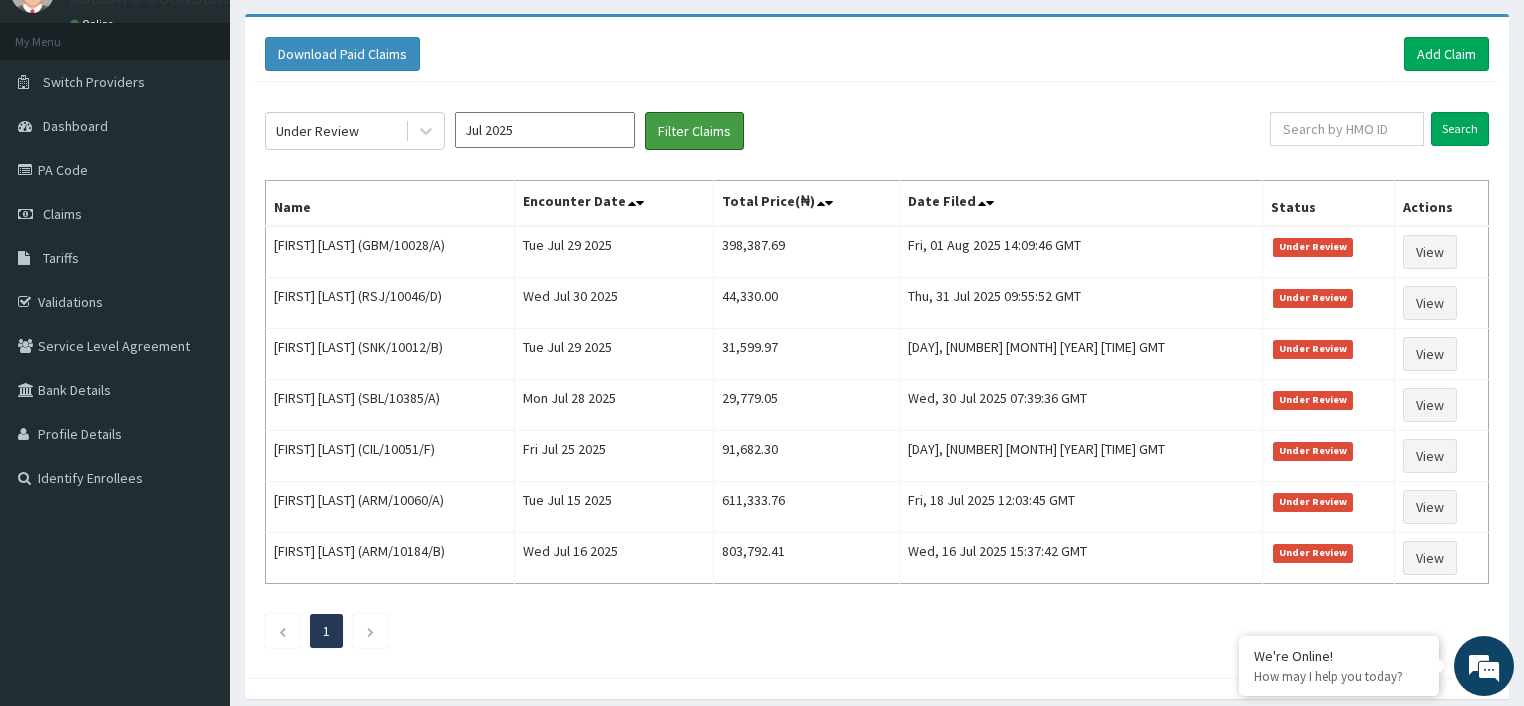 scroll, scrollTop: 92, scrollLeft: 0, axis: vertical 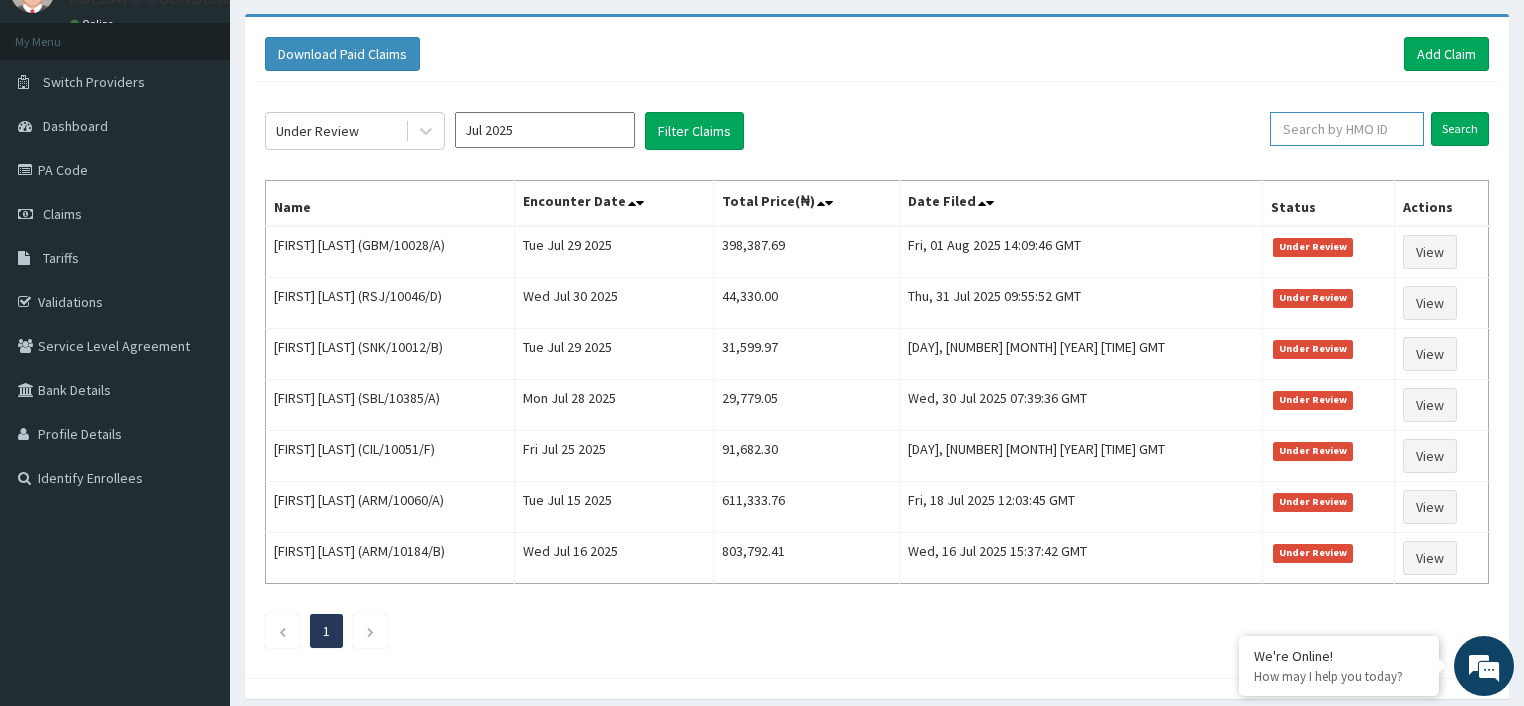 click at bounding box center (1347, 129) 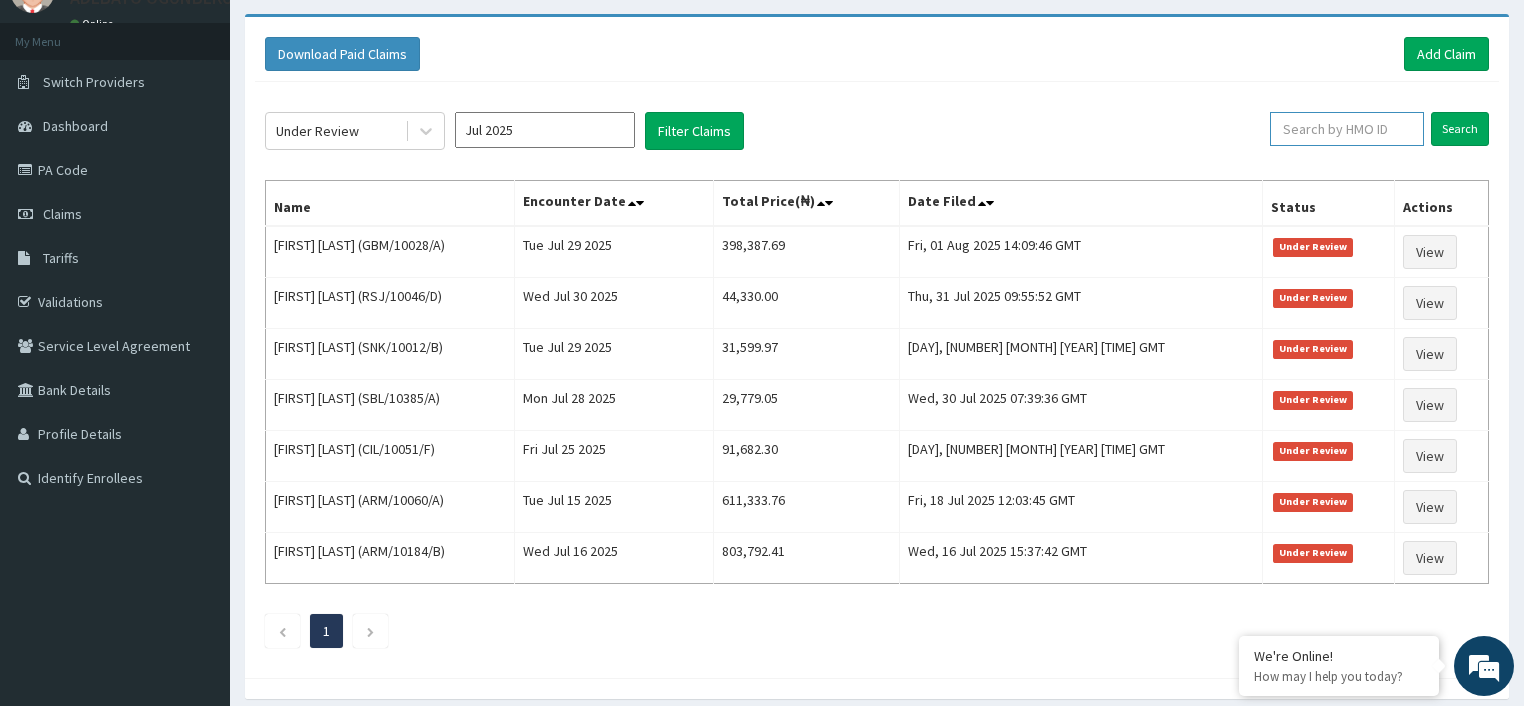 paste on "CIL/10051/B" 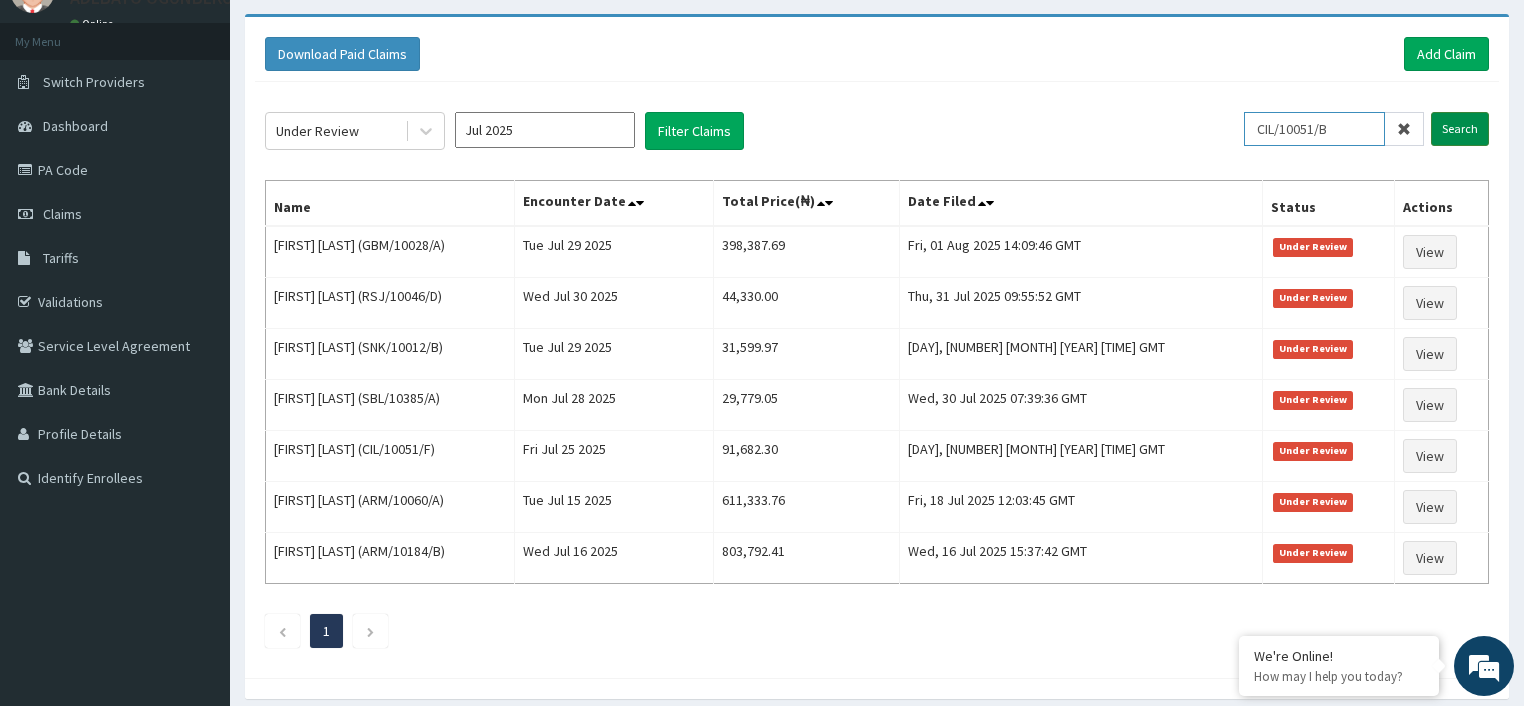 type on "CIL/10051/B" 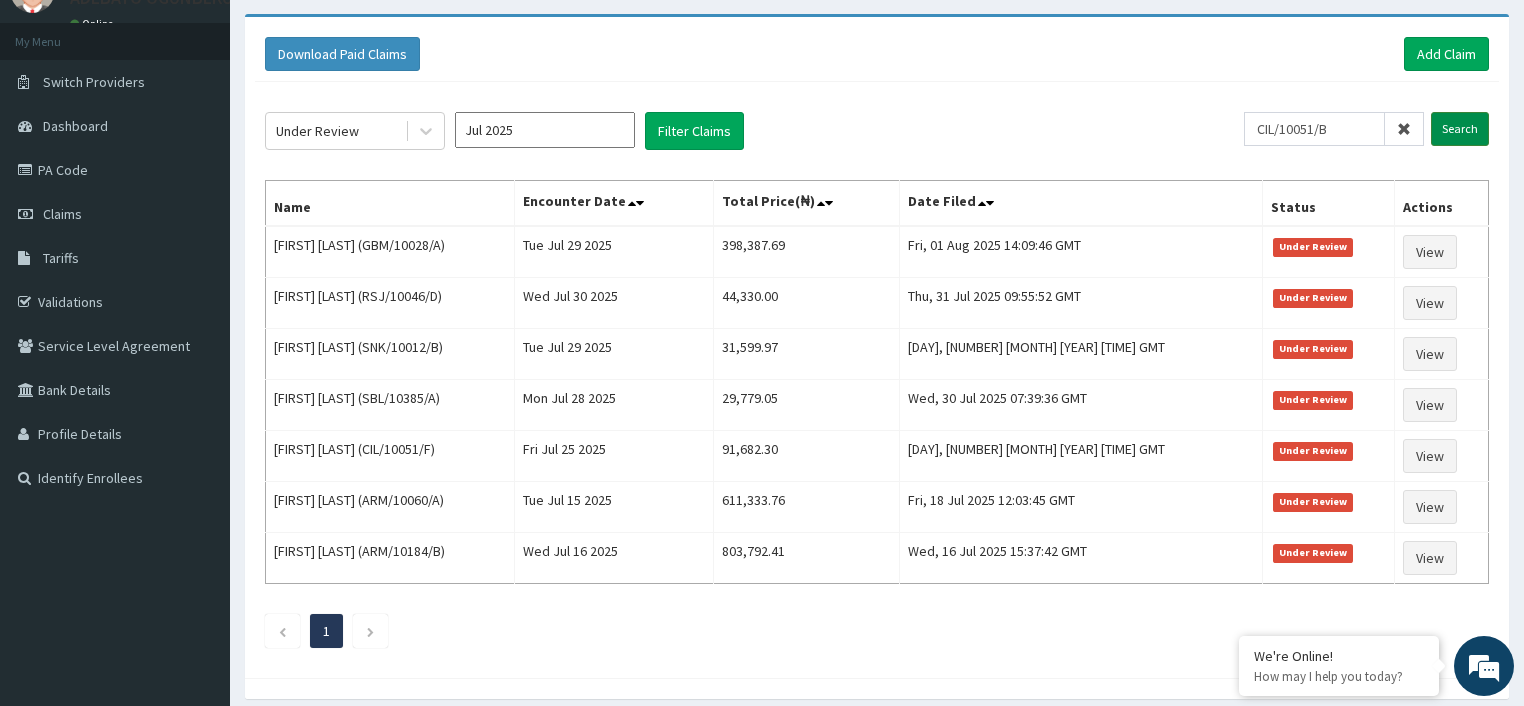 click on "Search" at bounding box center [1460, 129] 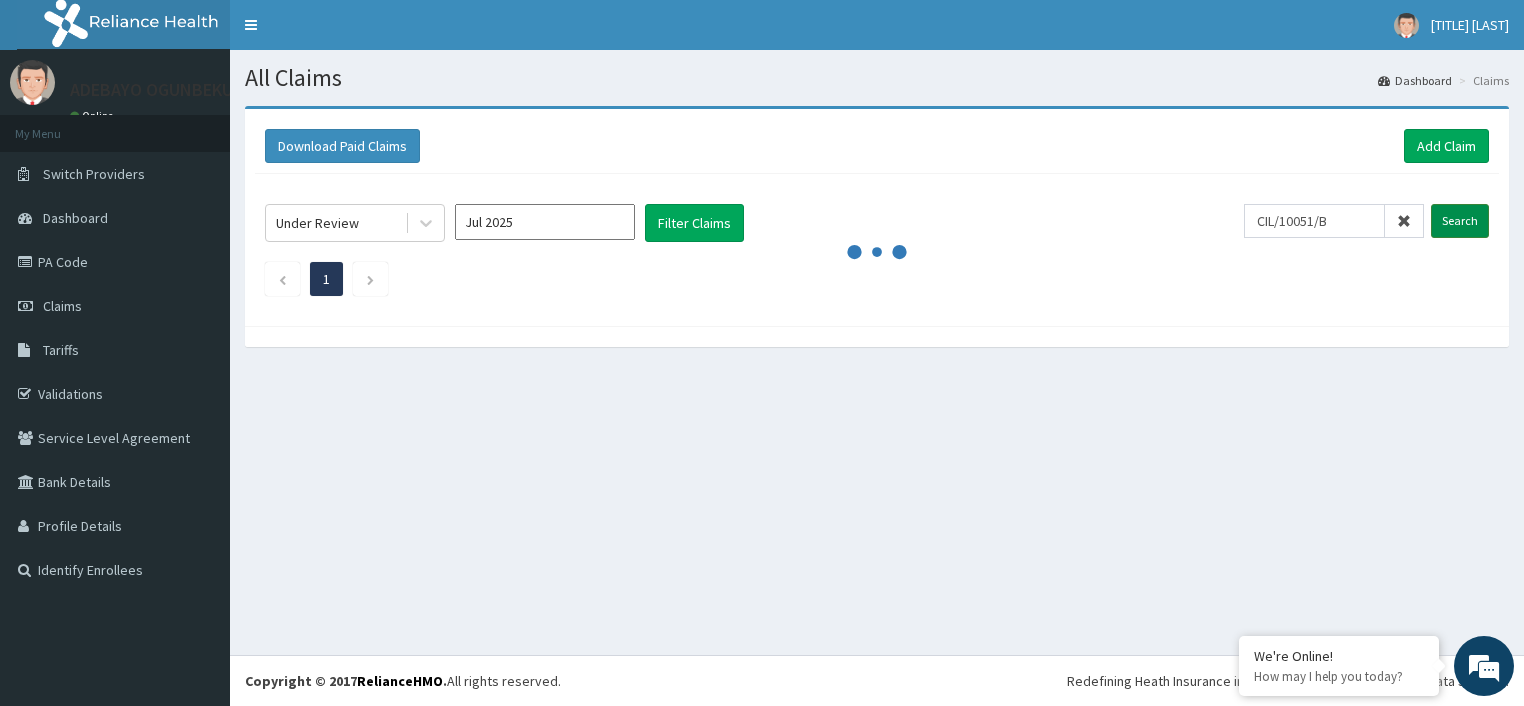 scroll, scrollTop: 0, scrollLeft: 0, axis: both 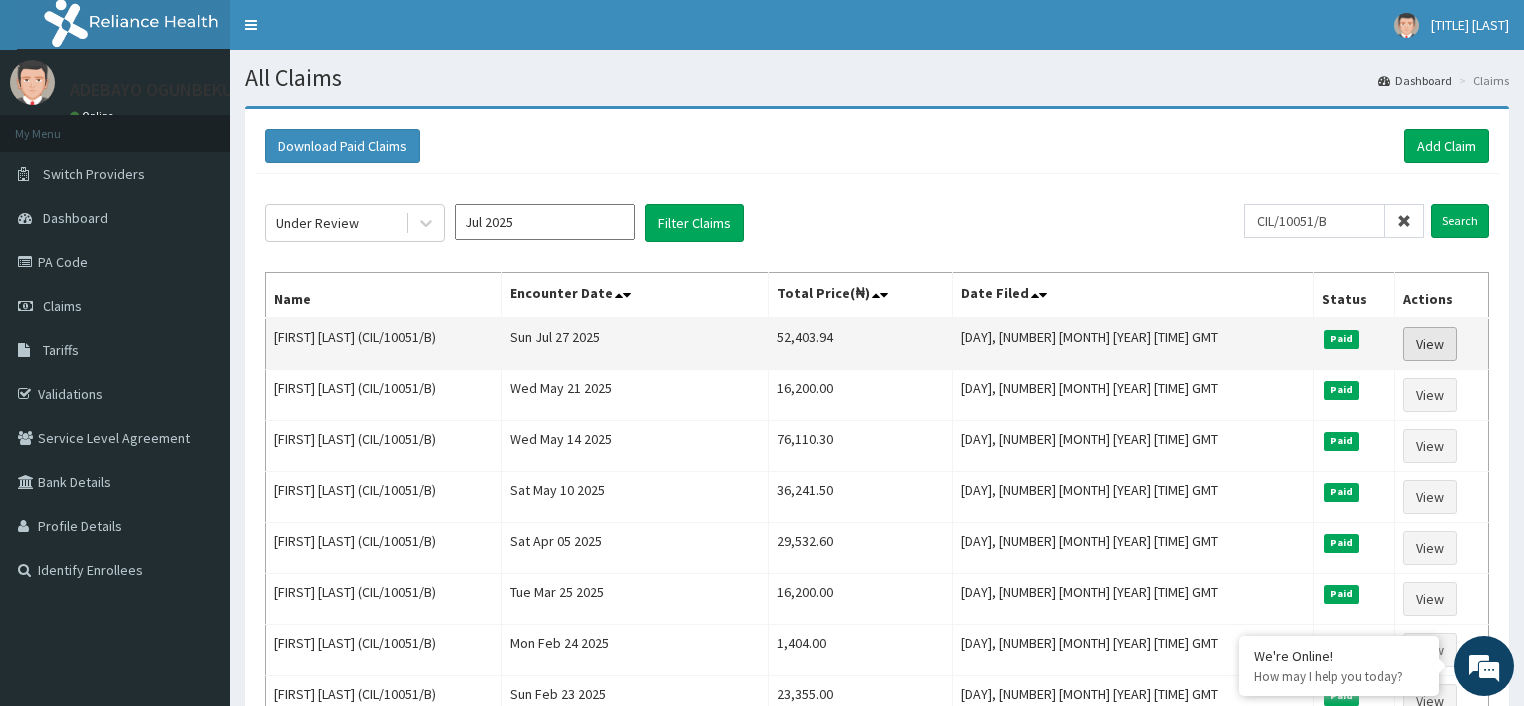 click on "View" at bounding box center [1430, 344] 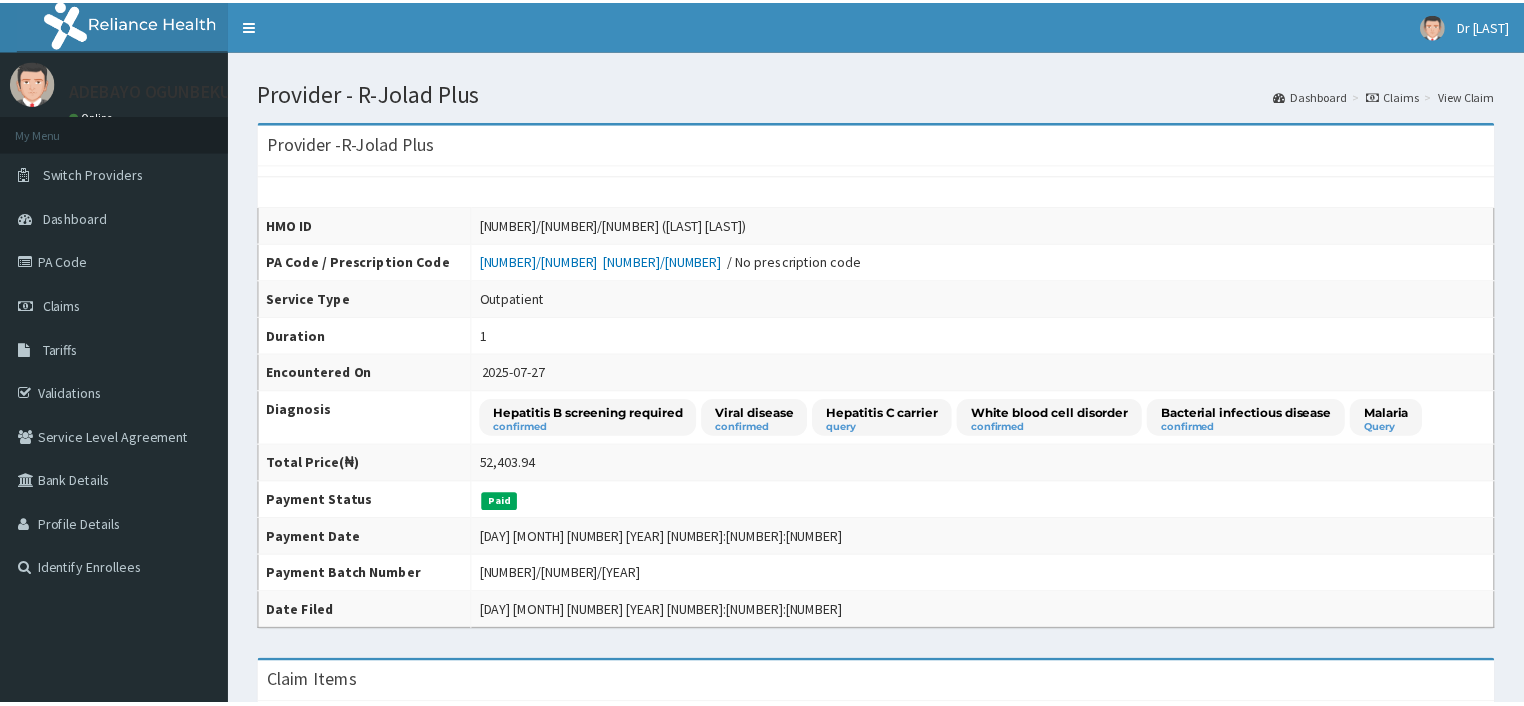 scroll, scrollTop: 0, scrollLeft: 0, axis: both 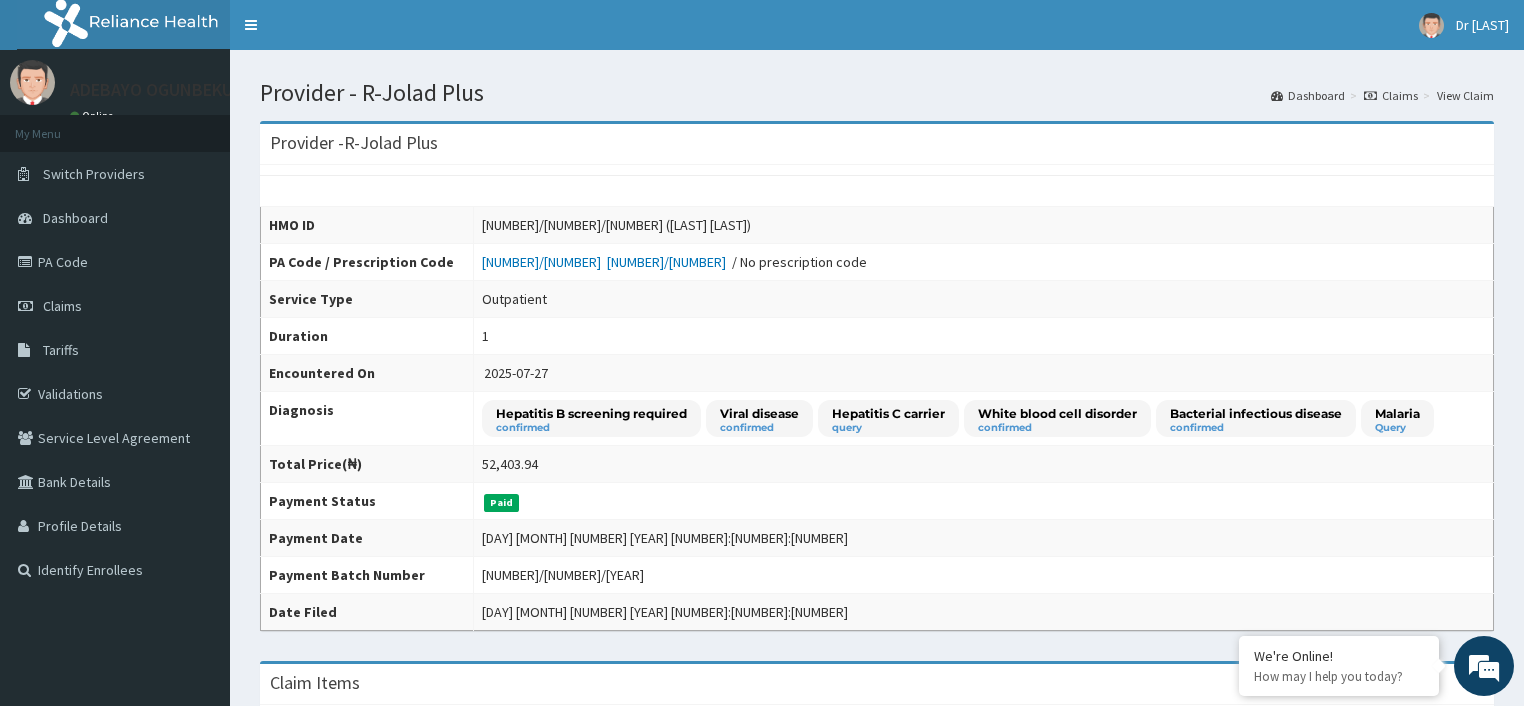 drag, startPoint x: 1526, startPoint y: 189, endPoint x: 1406, endPoint y: 554, distance: 384.22 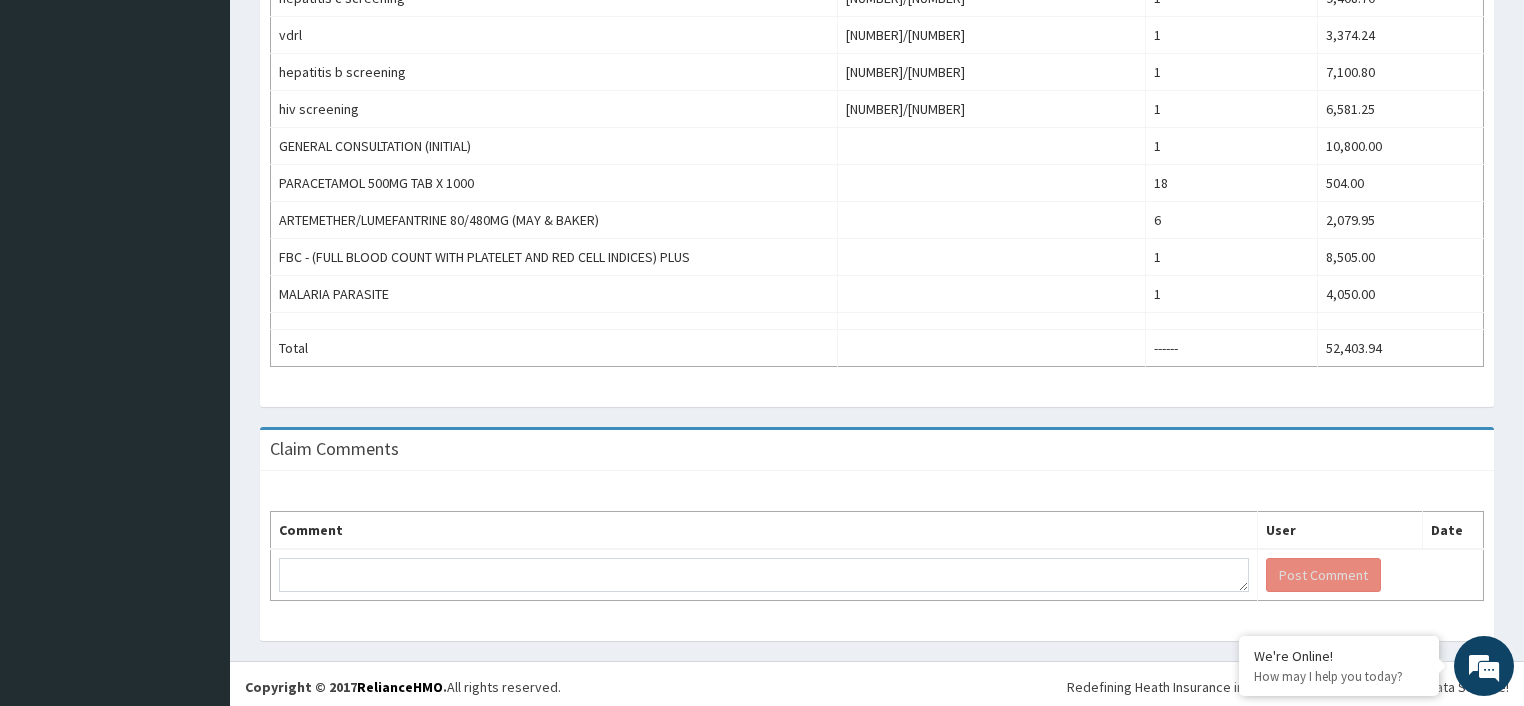 scroll, scrollTop: 187, scrollLeft: 0, axis: vertical 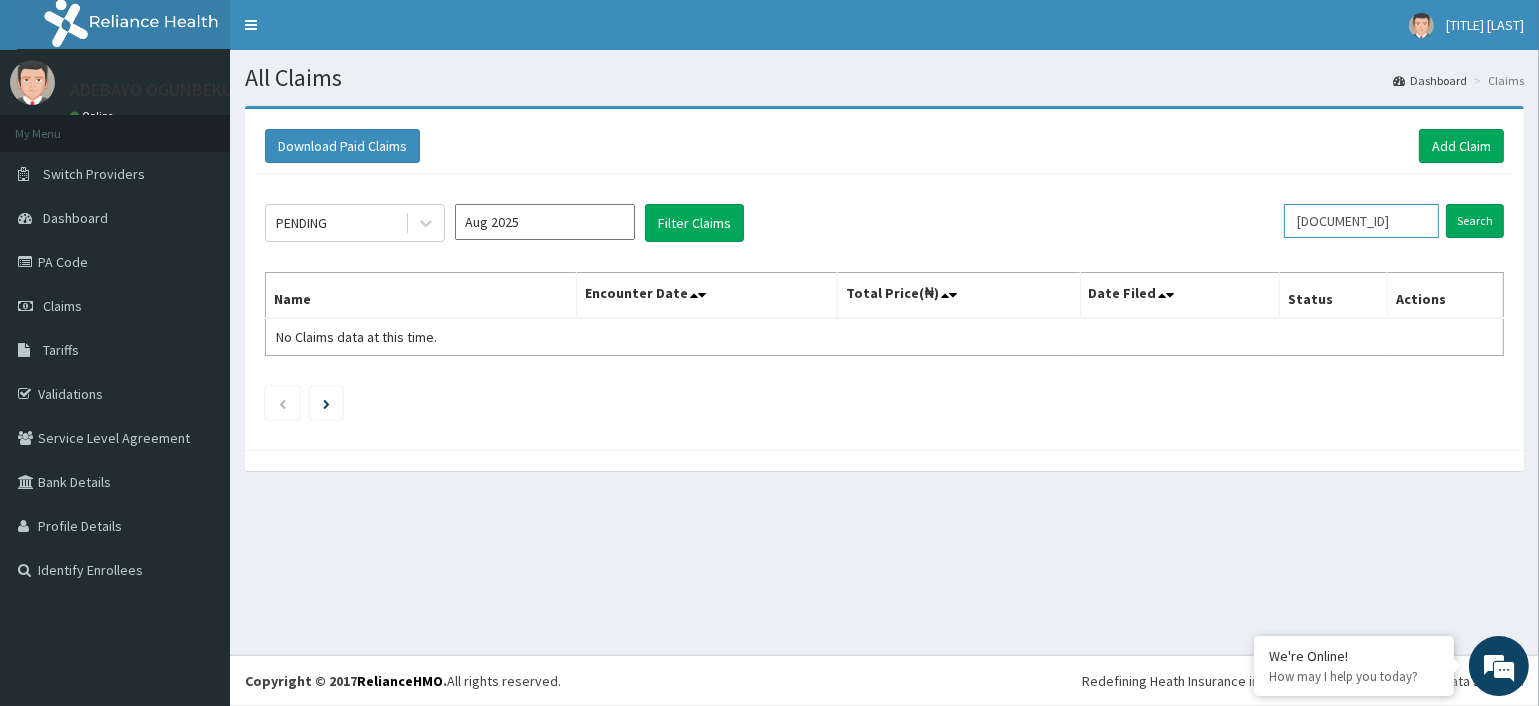 click on "CIL/10051/B" at bounding box center (1361, 221) 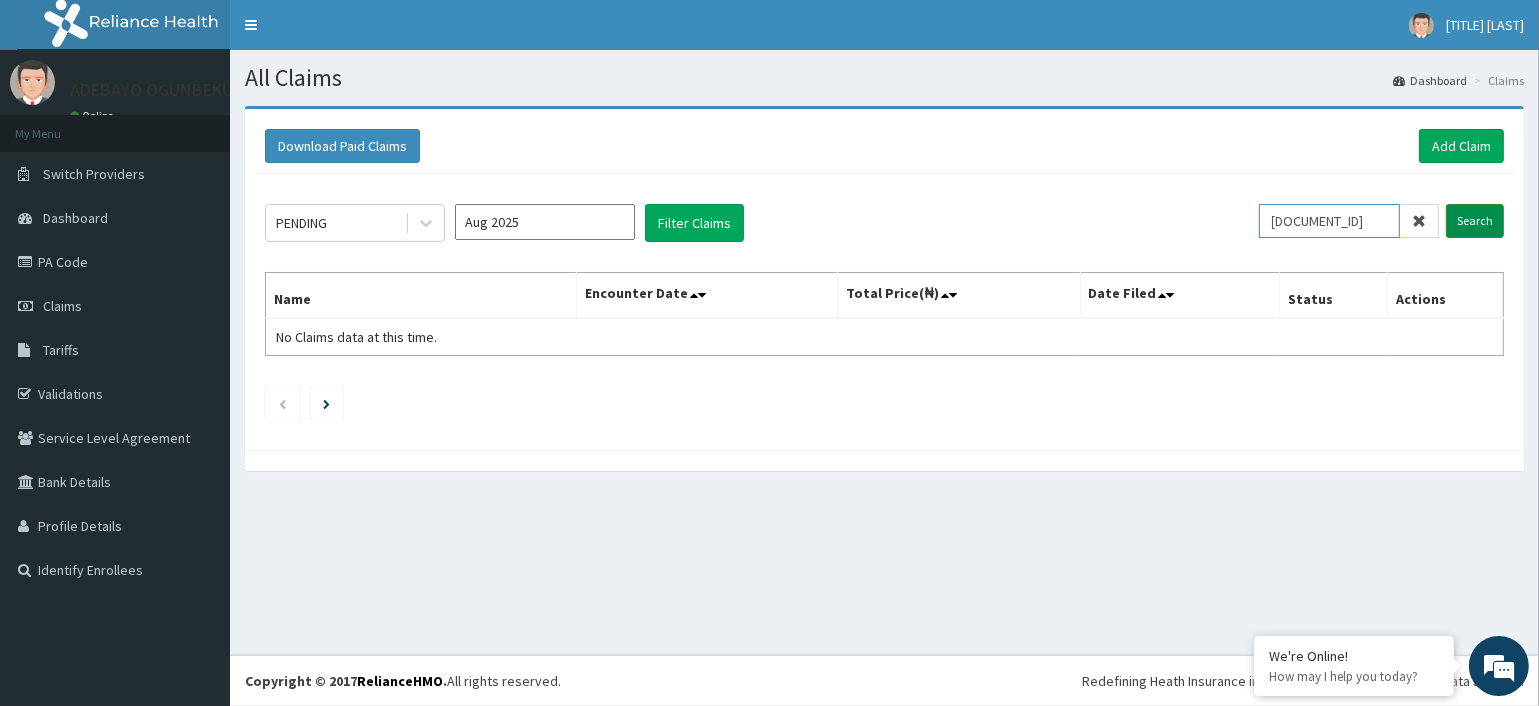 type on "CIL/10051/F" 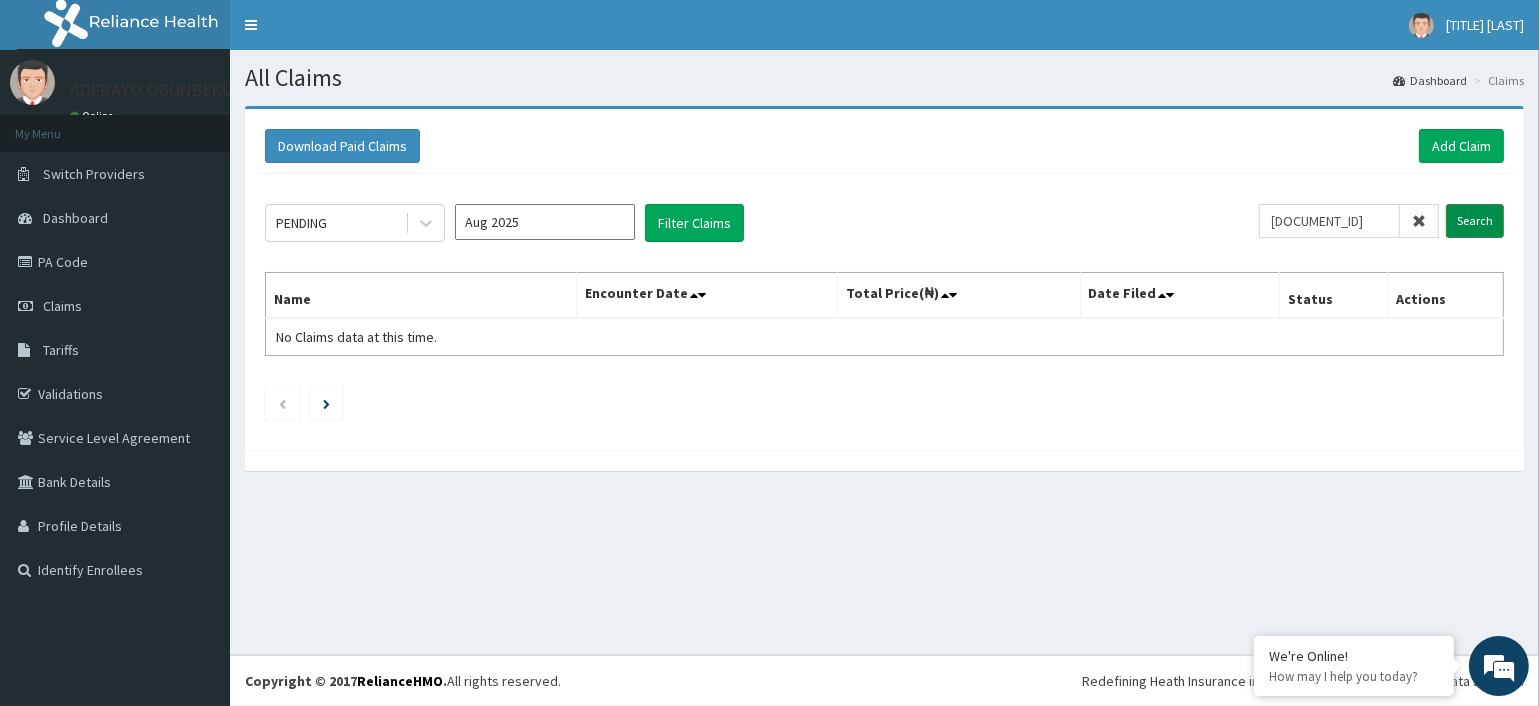 click on "Search" at bounding box center (1475, 221) 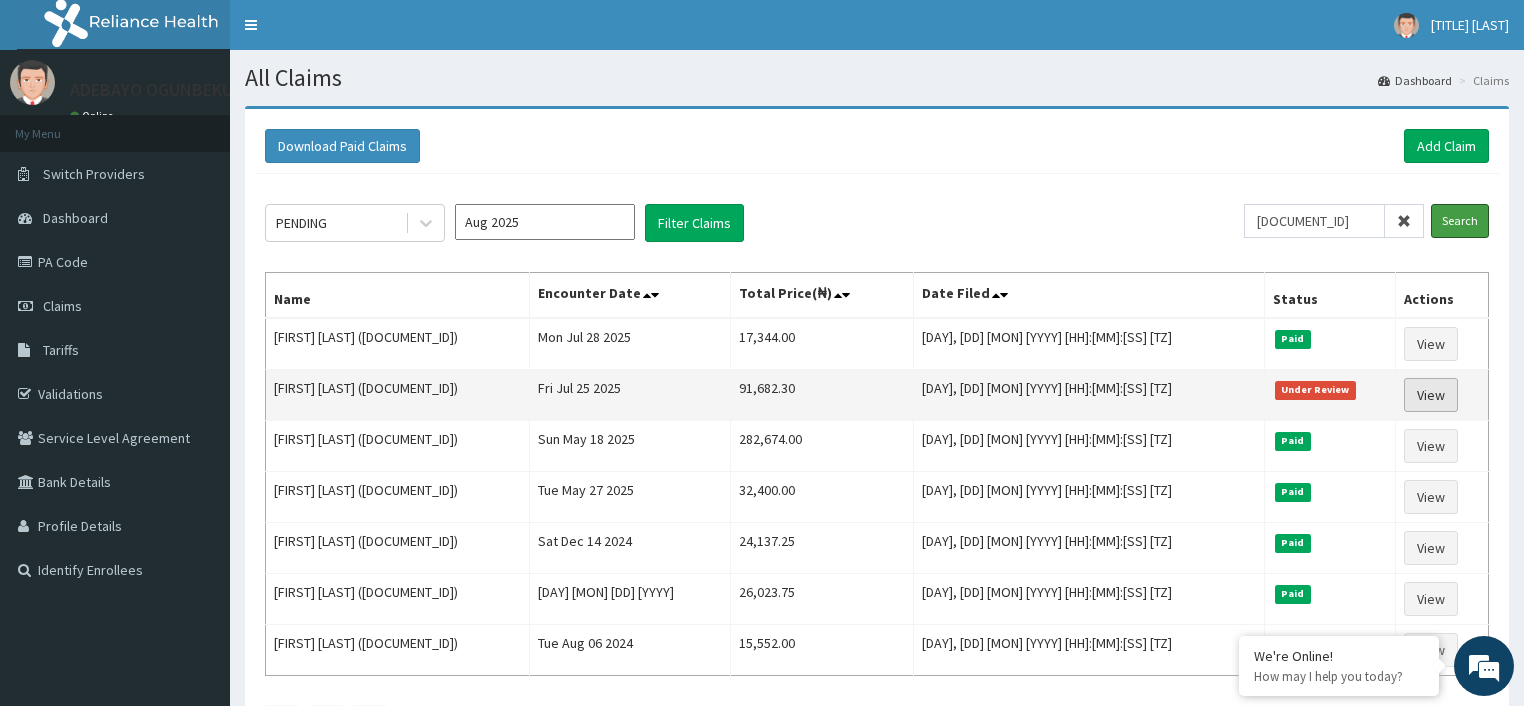 scroll, scrollTop: 0, scrollLeft: 0, axis: both 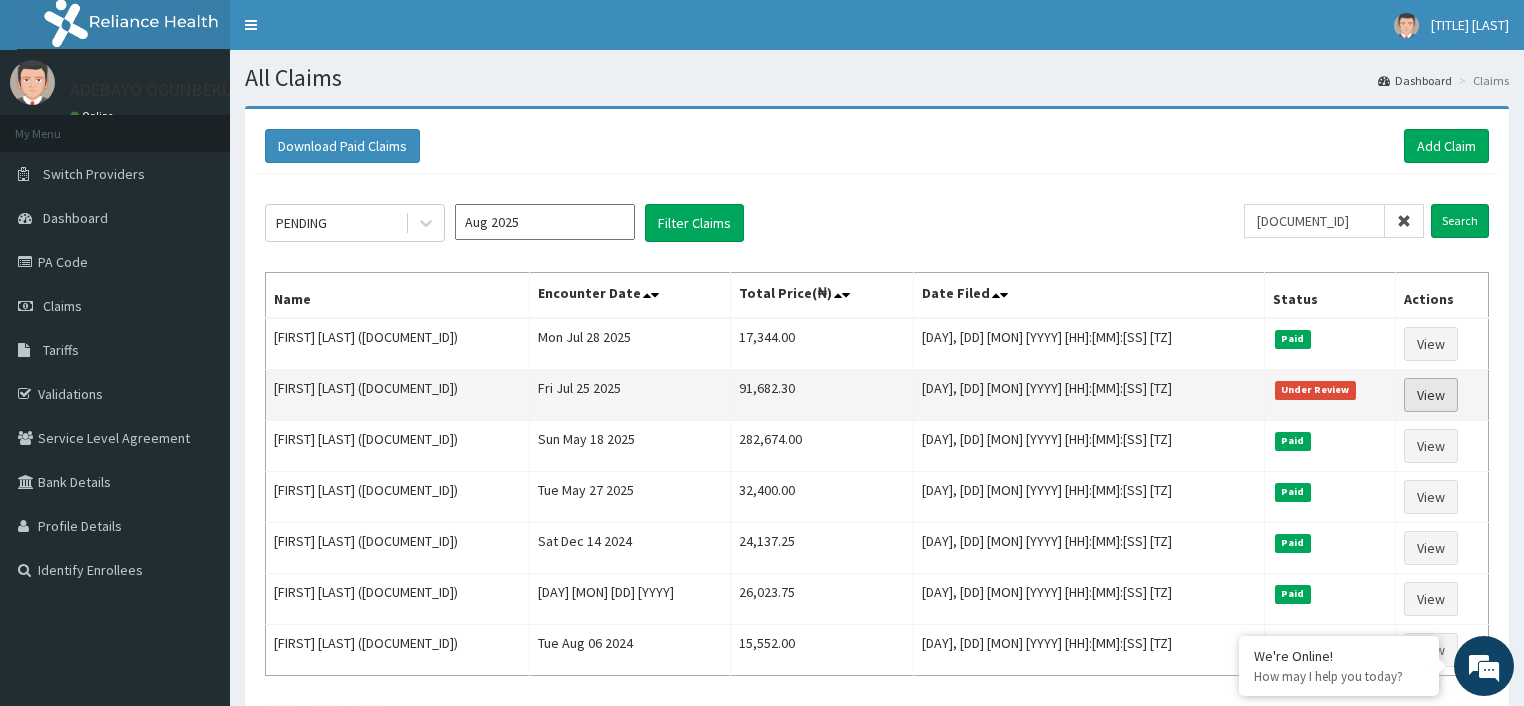 click on "View" at bounding box center (1431, 395) 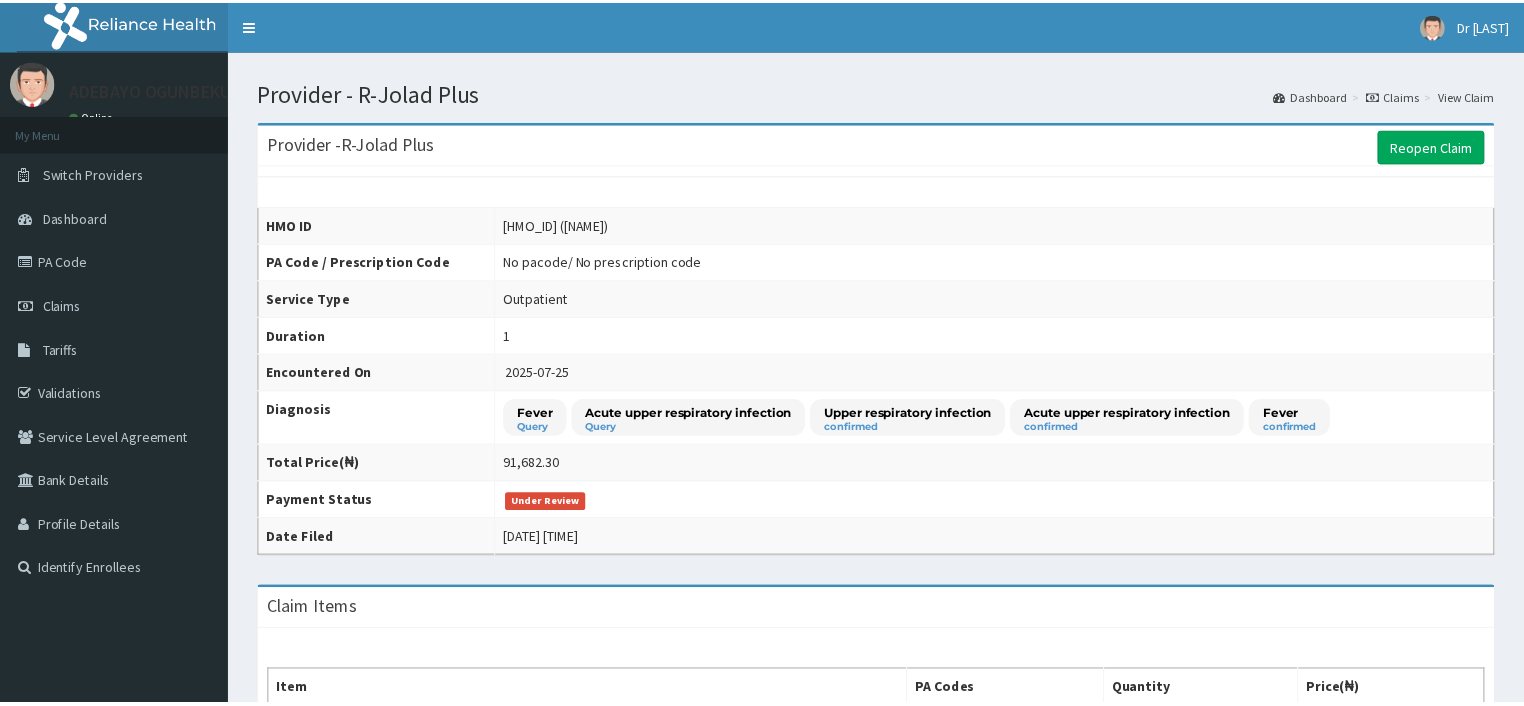scroll, scrollTop: 0, scrollLeft: 0, axis: both 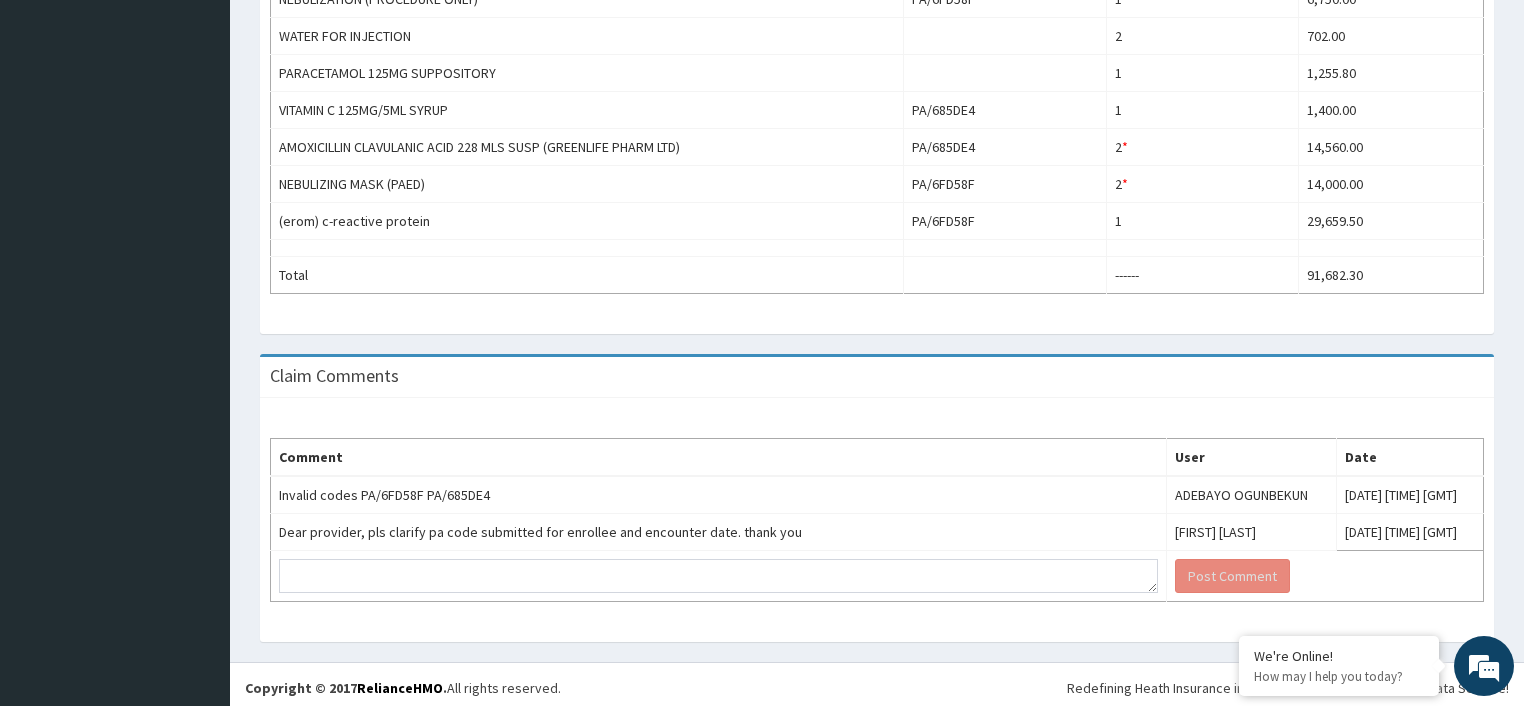 drag, startPoint x: 1526, startPoint y: 188, endPoint x: 1501, endPoint y: 598, distance: 410.76147 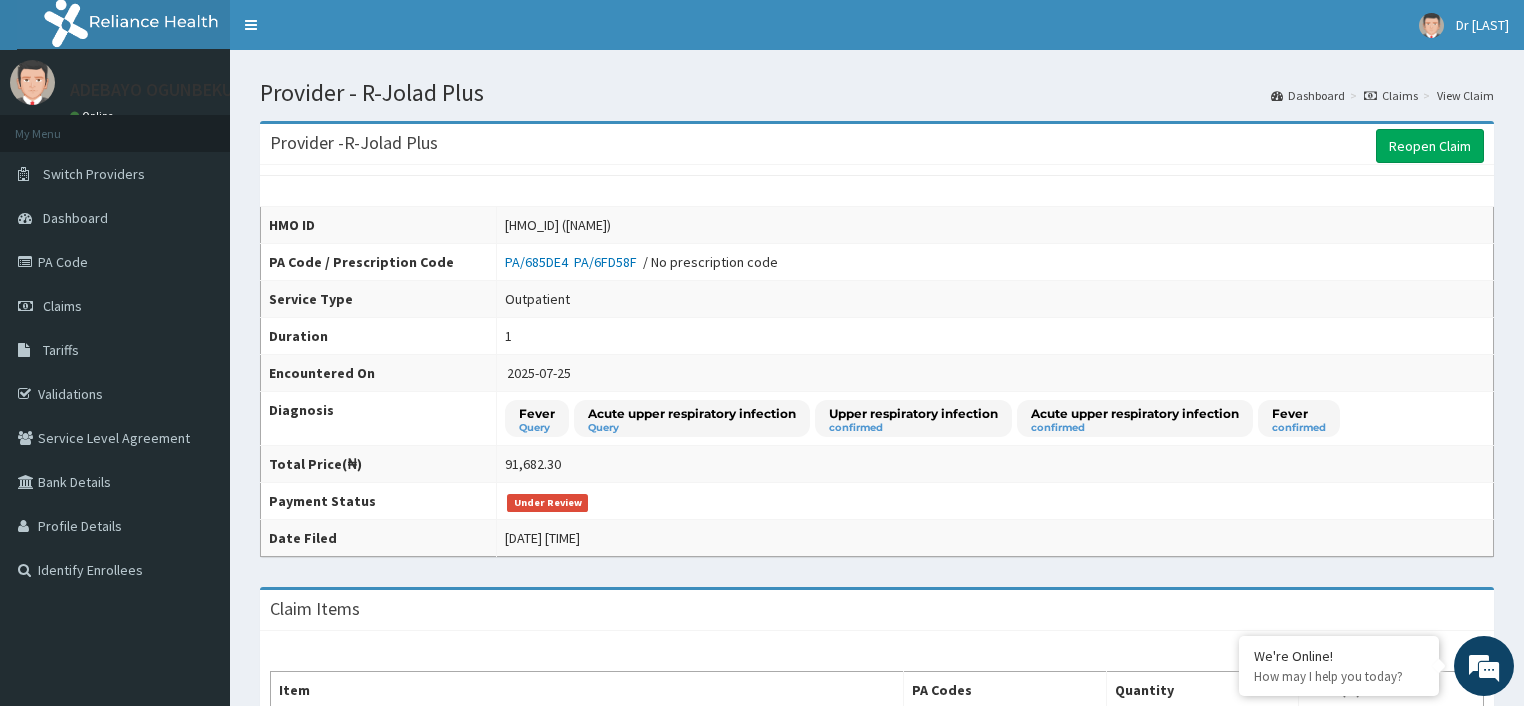 drag, startPoint x: 696, startPoint y: 222, endPoint x: 655, endPoint y: 220, distance: 41.04875 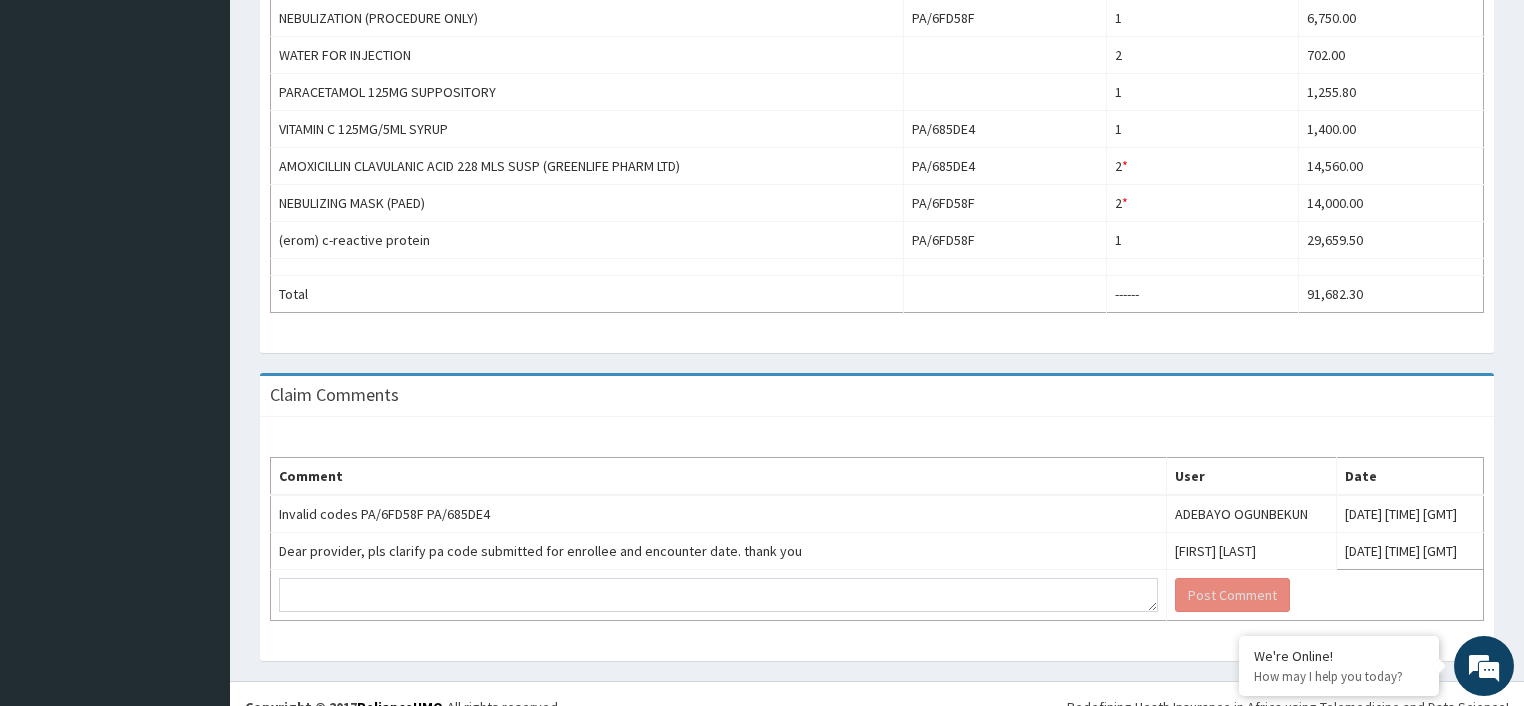 scroll, scrollTop: 840, scrollLeft: 0, axis: vertical 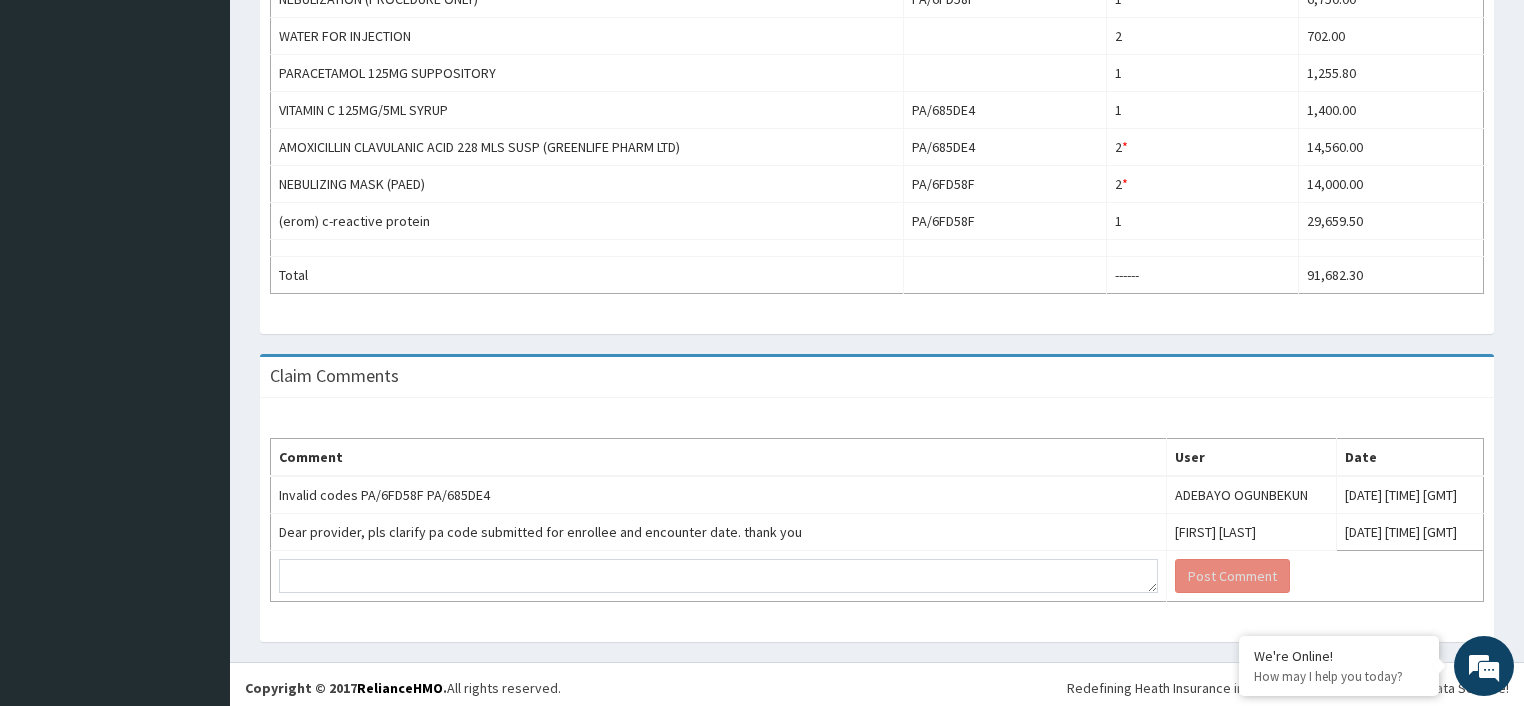 click on "Provider - R-Jolad Plus Reopen Claim HMO ID [HMO_ID] ([NAME]) PA Code / Prescription Code [PA_CODE]    [PA_CODE]    / No prescription code Service Type Outpatient Duration 1 Encountered On [DATE] Diagnosis Fever Query Acute upper respiratory infection Query Upper respiratory infection confirmed Acute upper respiratory infection confirmed Fever confirmed Total Price(₦) [PRICE] Payment Status Under Review Date Filed [DATE] [TIME] Claim Items Item PA Codes Quantity Price(₦) GENERAL CONSULTATION (INITIAL) 1 [PRICE] FBC - (FULL BLOOD COUNT WITH PLATELET AND RED CELL INDICES) PLUS 1 [PRICE] MALARIA PARASITE 1 [PRICE] NEBULIZATION (PROCEDURE ONLY) [PA_CODE] 1 [PRICE] WATER FOR INJECTION 2 [PRICE] PARACETAMOL 125MG SUPPOSITORY 1 [PRICE] VITAMIN C 125MG/5ML SYRUP [PA_CODE] 1 [PRICE] AMOXICILLIN CLAVULANIC ACID 228 MLS SUSP (GREENLIFE PHARM LTD) [PA_CODE] 2  * Quantity has been changed [PRICE] NEBULIZING MASK (PAED) [PA_CODE] 2  * Quantity has been changed [PRICE] 1 Total" at bounding box center (877, -36) 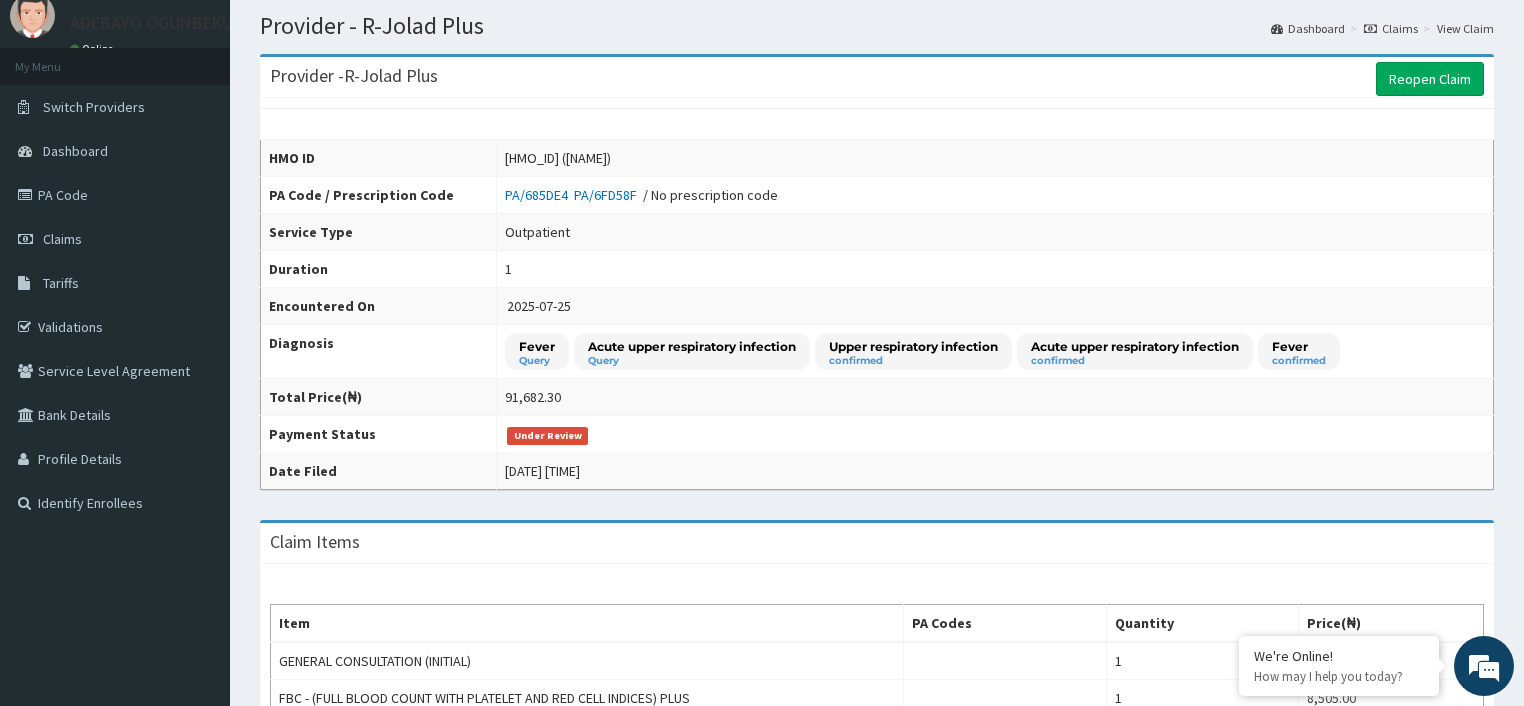 scroll, scrollTop: 0, scrollLeft: 0, axis: both 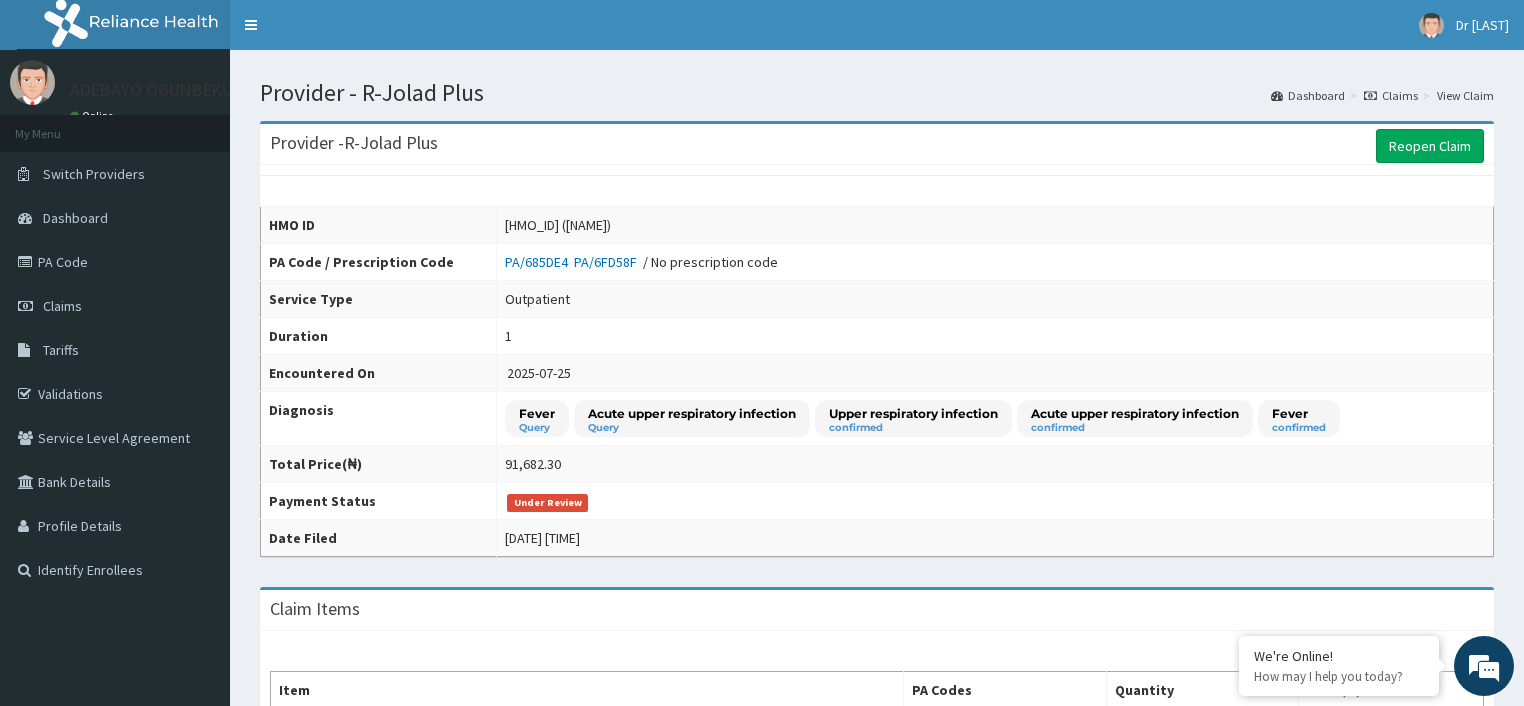 click on "[HMO_ID] ([NAME])" at bounding box center (995, 225) 